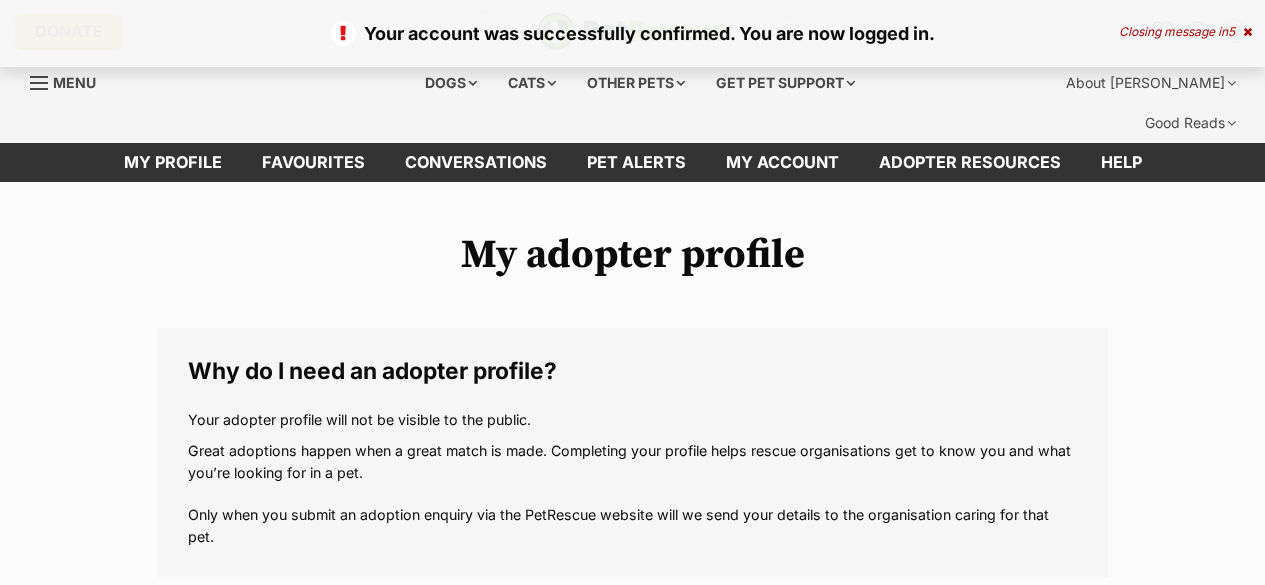 scroll, scrollTop: 0, scrollLeft: 0, axis: both 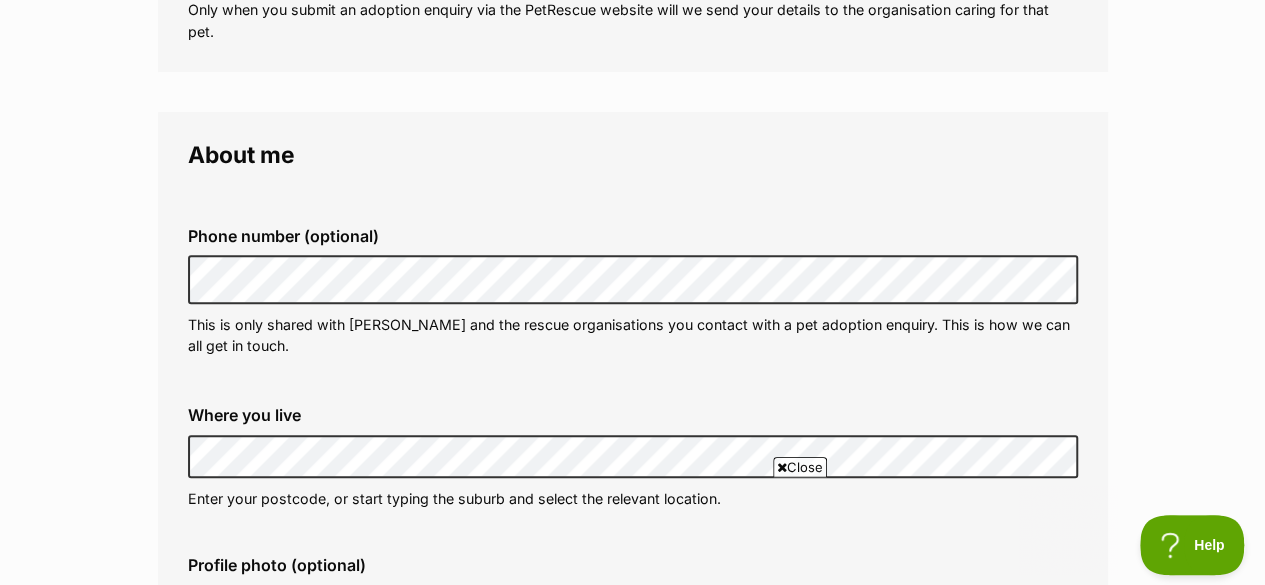 click on "Close" at bounding box center (800, 467) 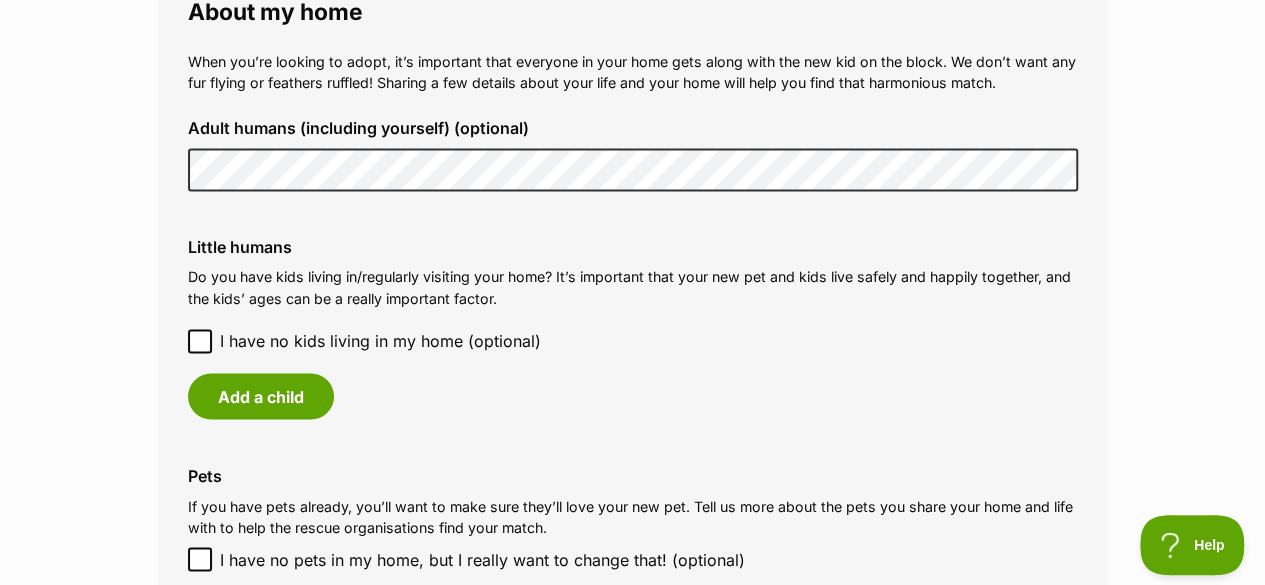 scroll, scrollTop: 1546, scrollLeft: 0, axis: vertical 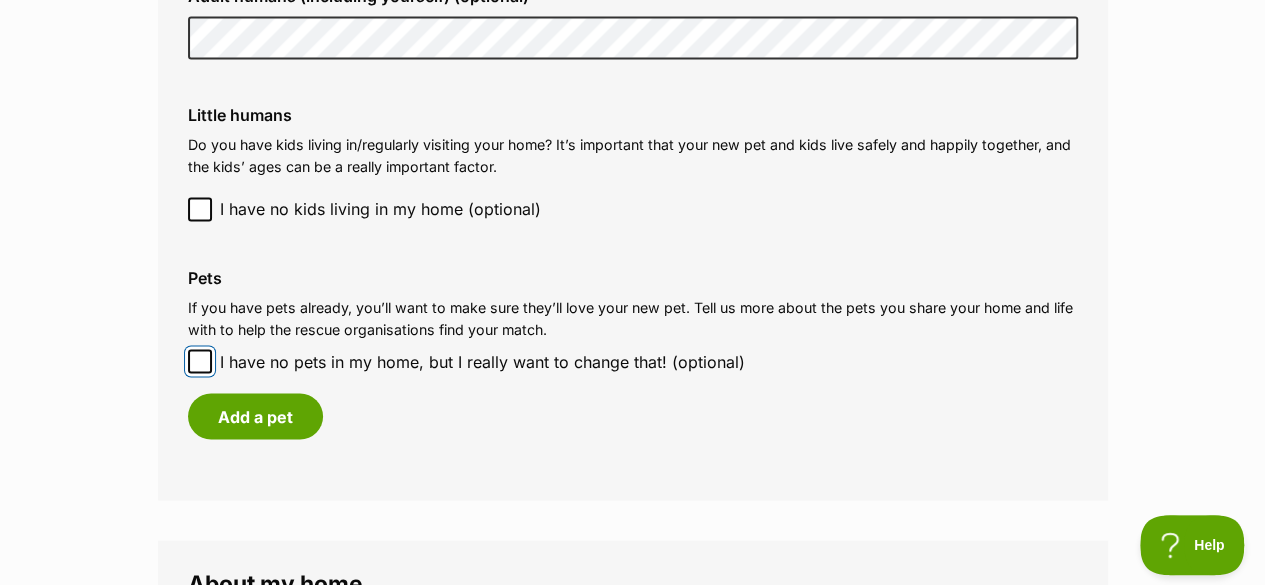 click on "I have no pets in my home, but I really want to change that! (optional)" at bounding box center [200, 361] 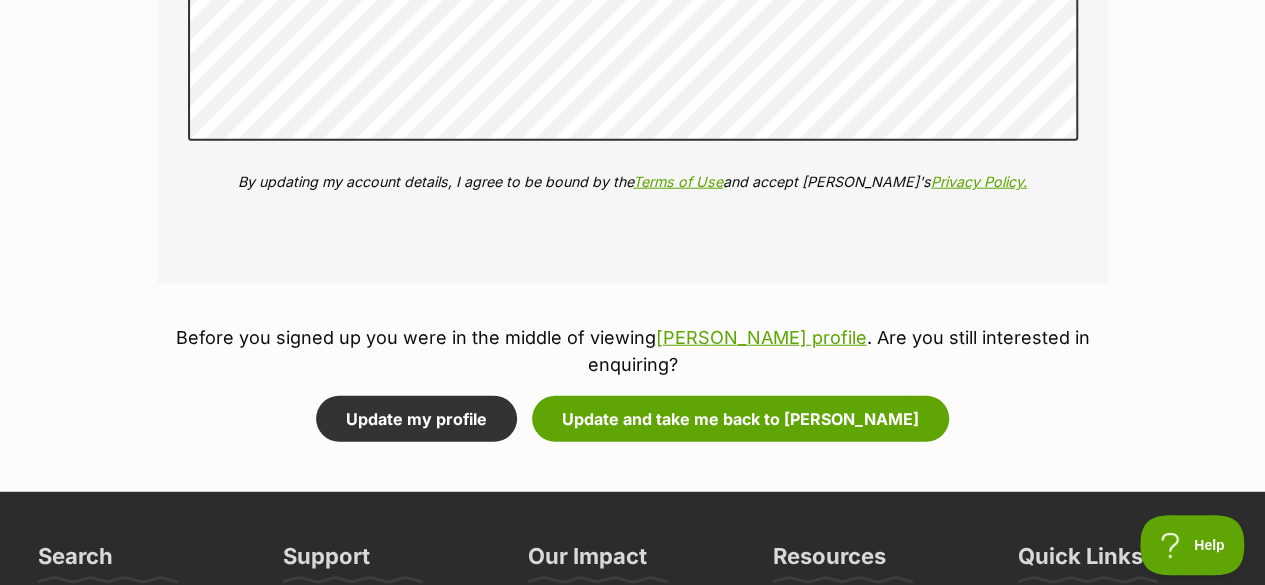 scroll, scrollTop: 2452, scrollLeft: 0, axis: vertical 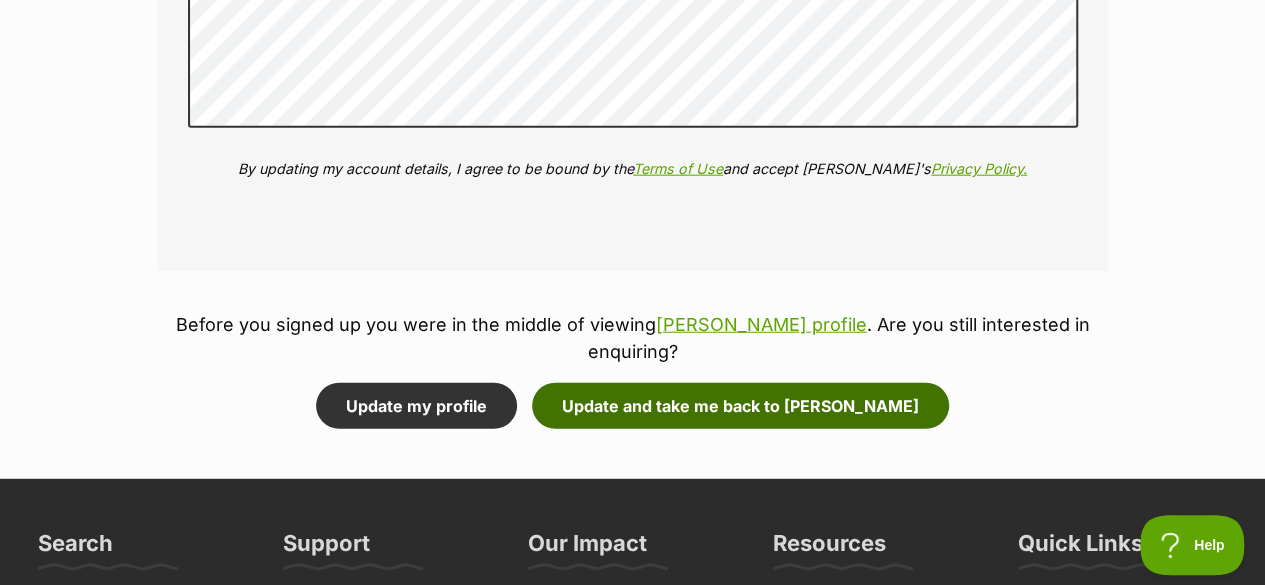 click on "Update and take me back to Walter Quinnell" at bounding box center [740, 406] 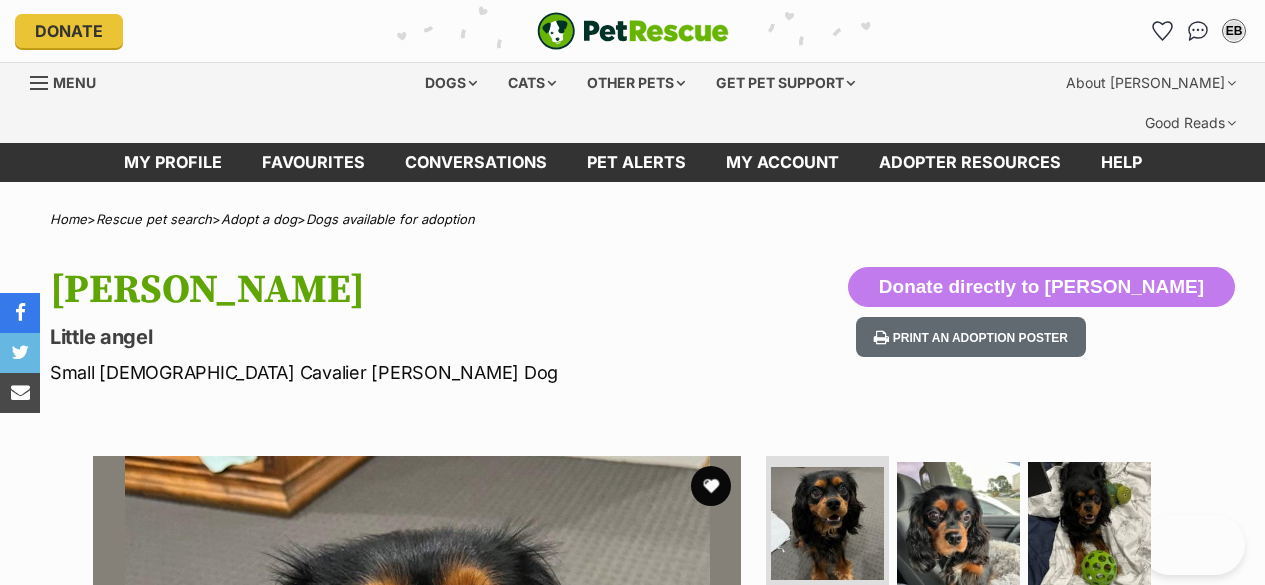 scroll, scrollTop: 0, scrollLeft: 0, axis: both 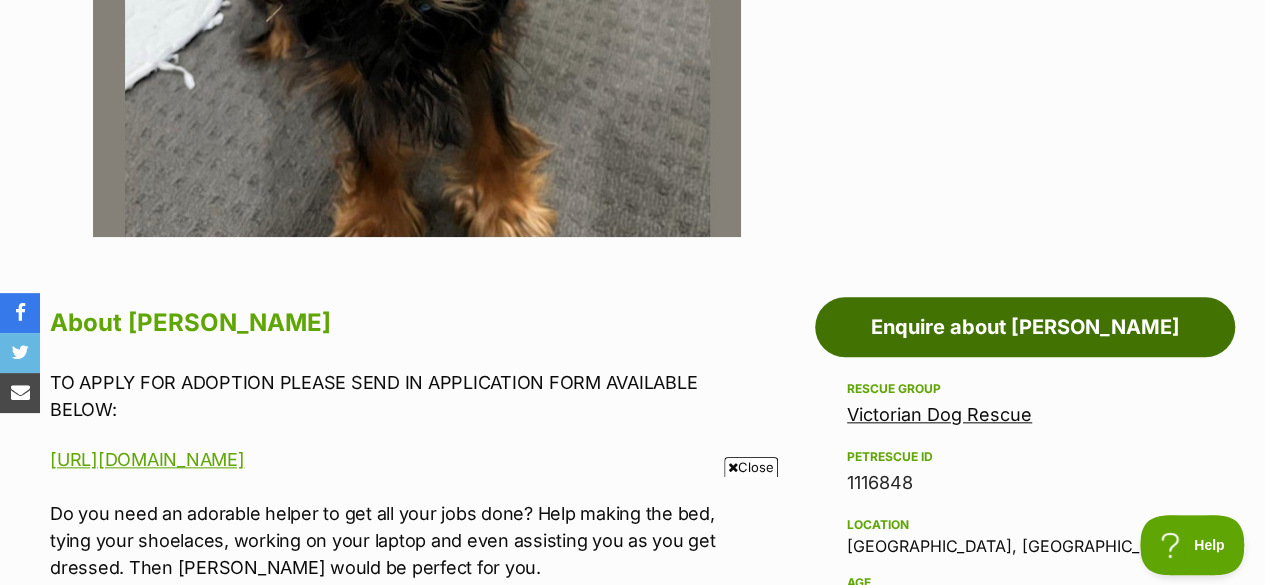 click on "Enquire about [PERSON_NAME]" at bounding box center [1025, 327] 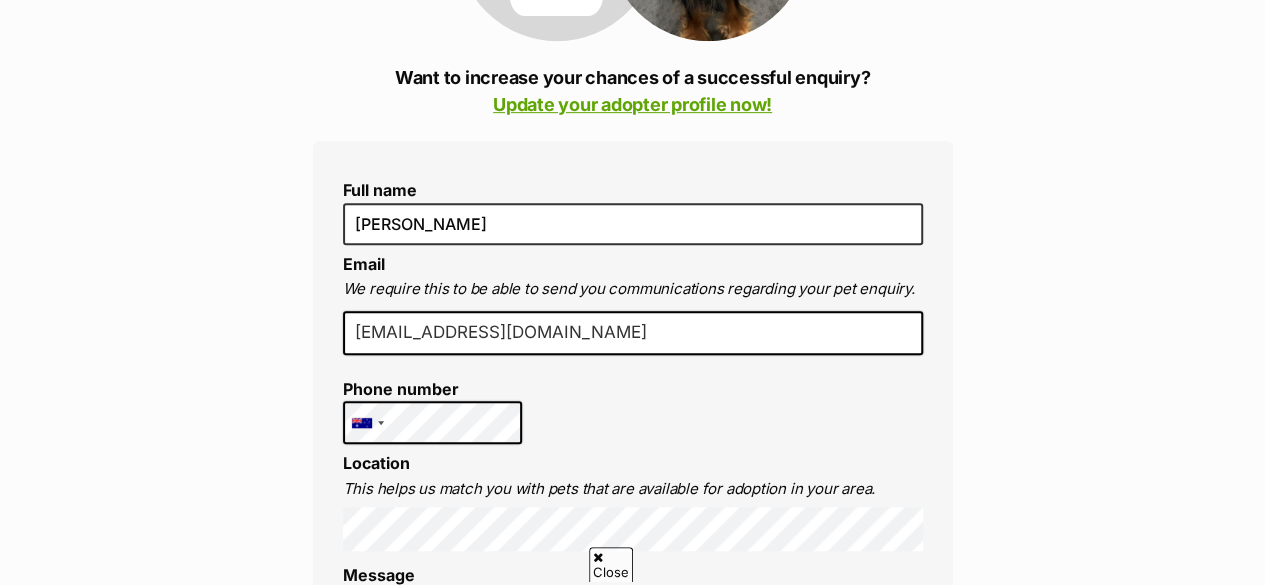 scroll, scrollTop: 516, scrollLeft: 0, axis: vertical 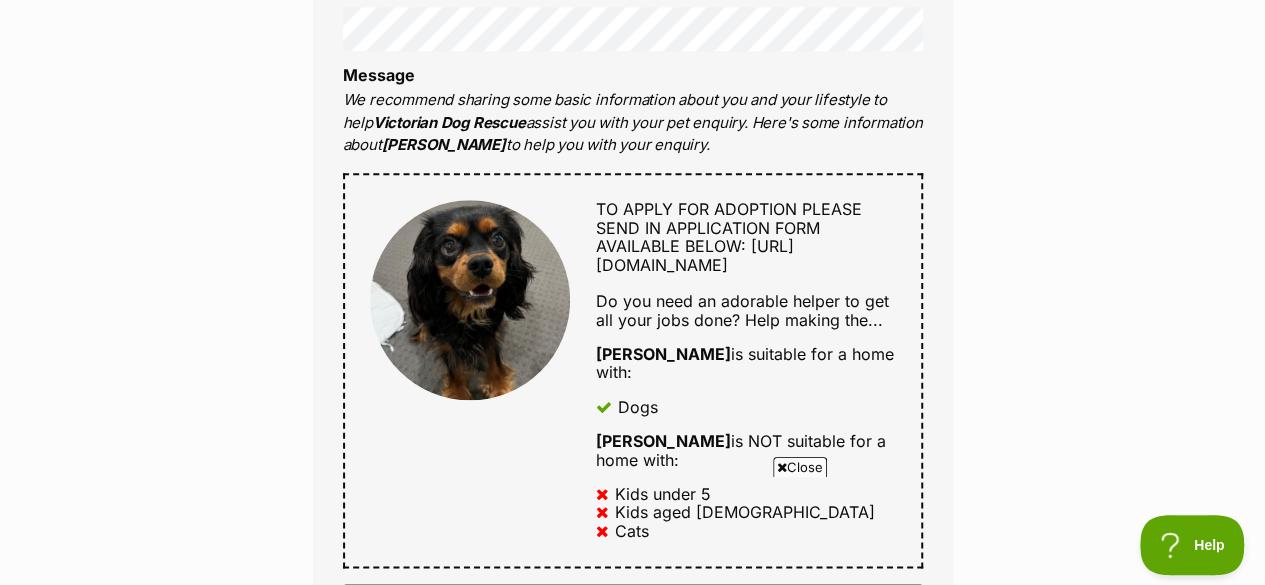 click on "Close" at bounding box center (800, 467) 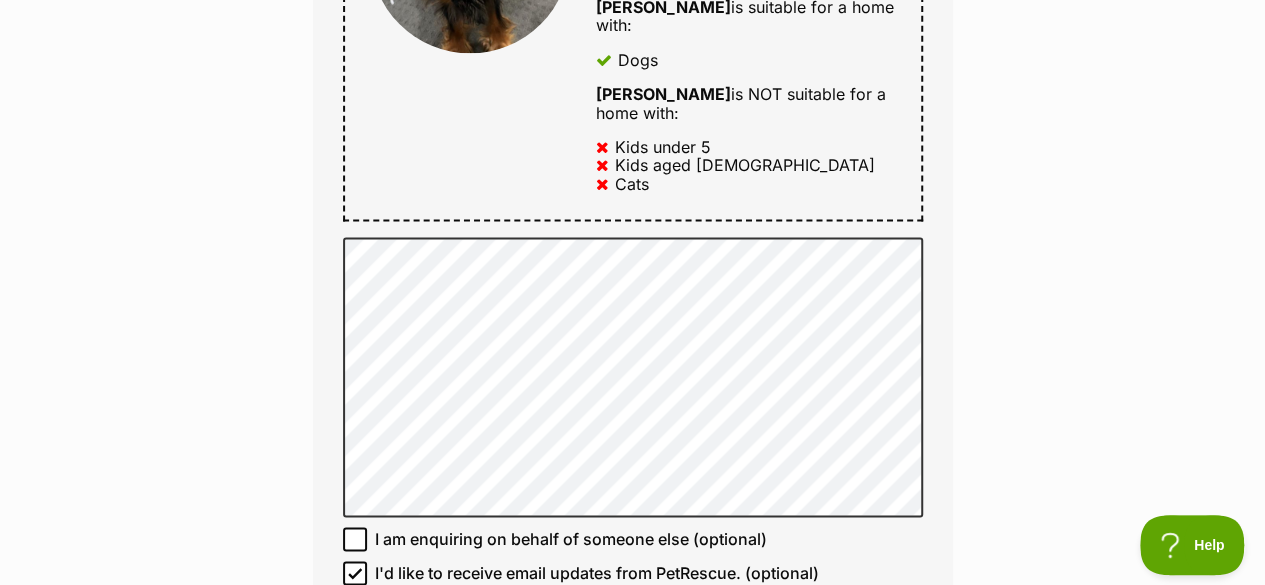 scroll, scrollTop: 1302, scrollLeft: 0, axis: vertical 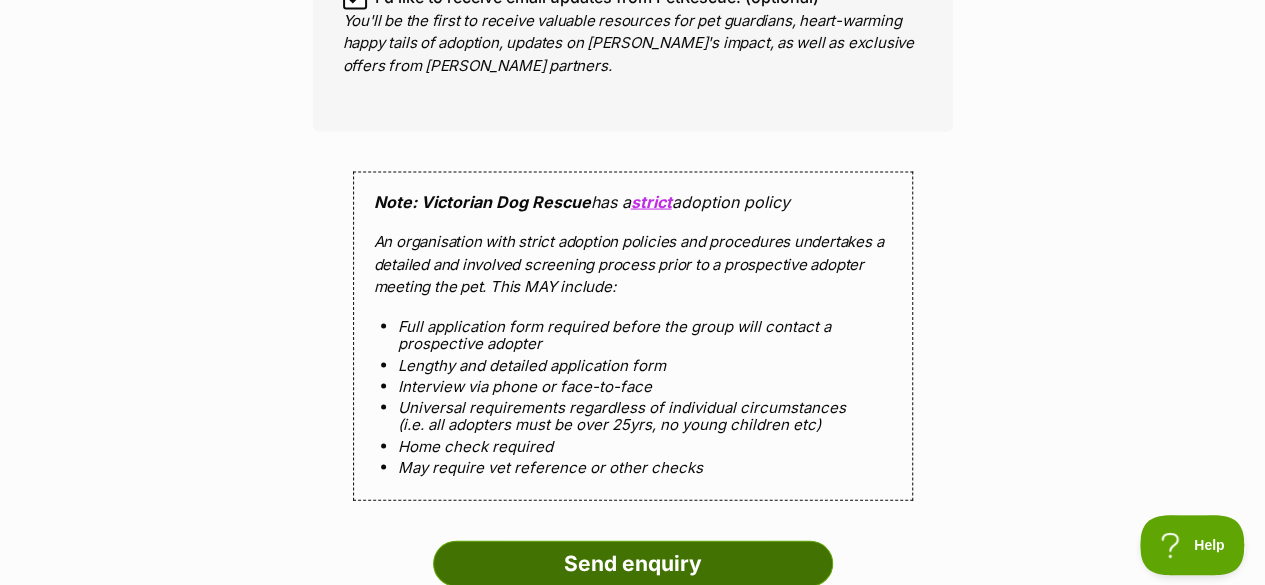 click on "Send enquiry" at bounding box center [633, 563] 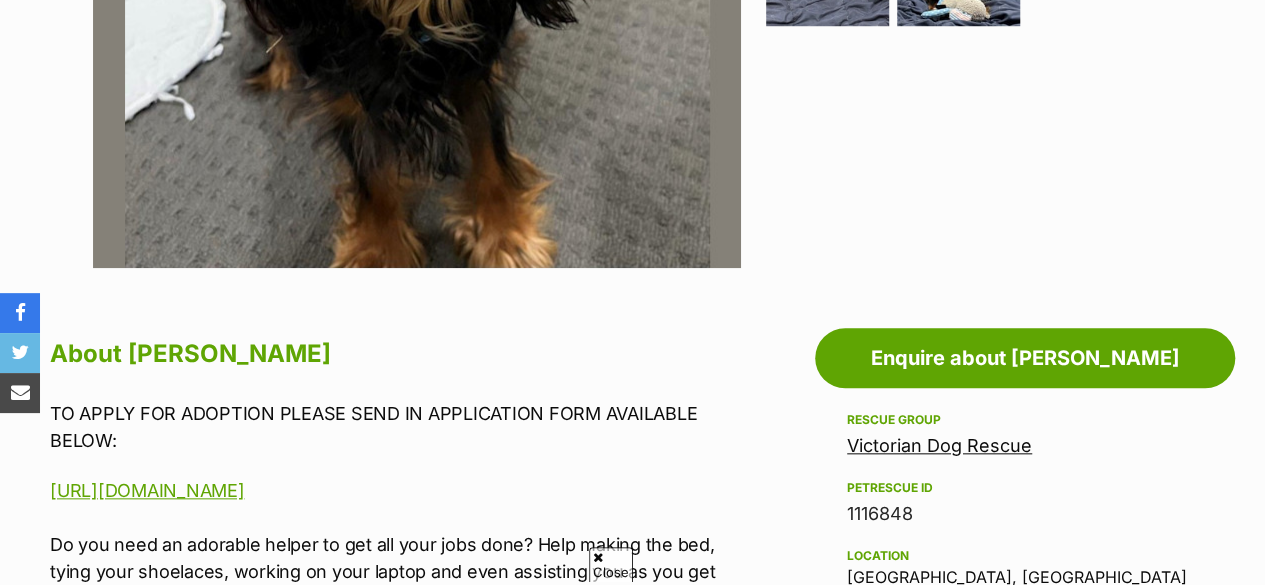 scroll, scrollTop: 362, scrollLeft: 0, axis: vertical 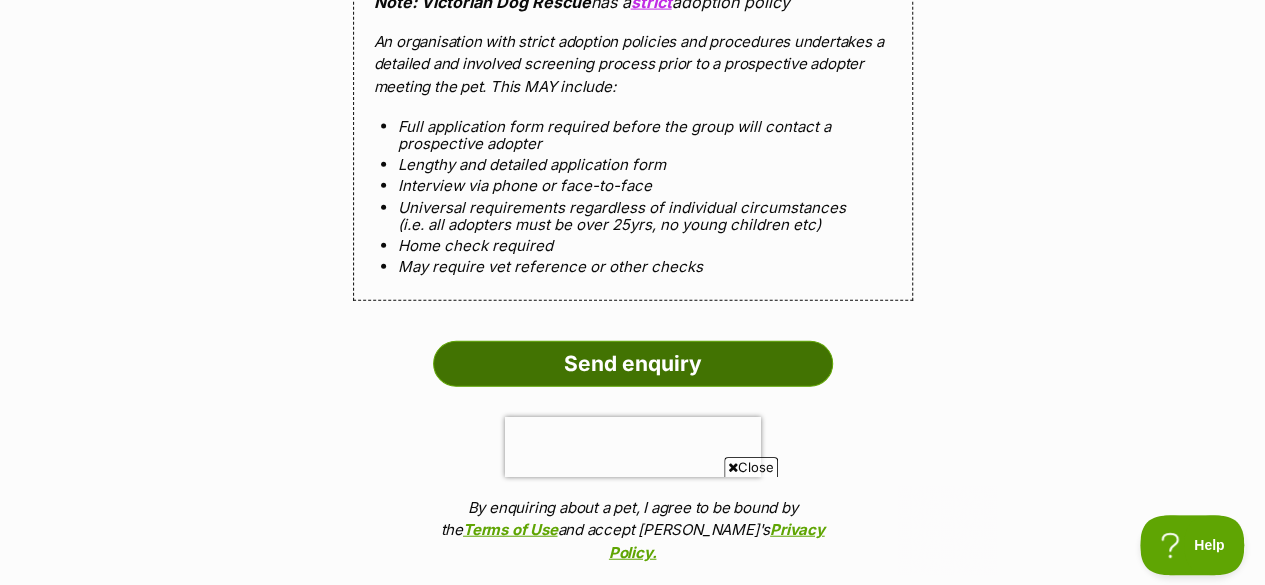 click on "Send enquiry" at bounding box center [633, 364] 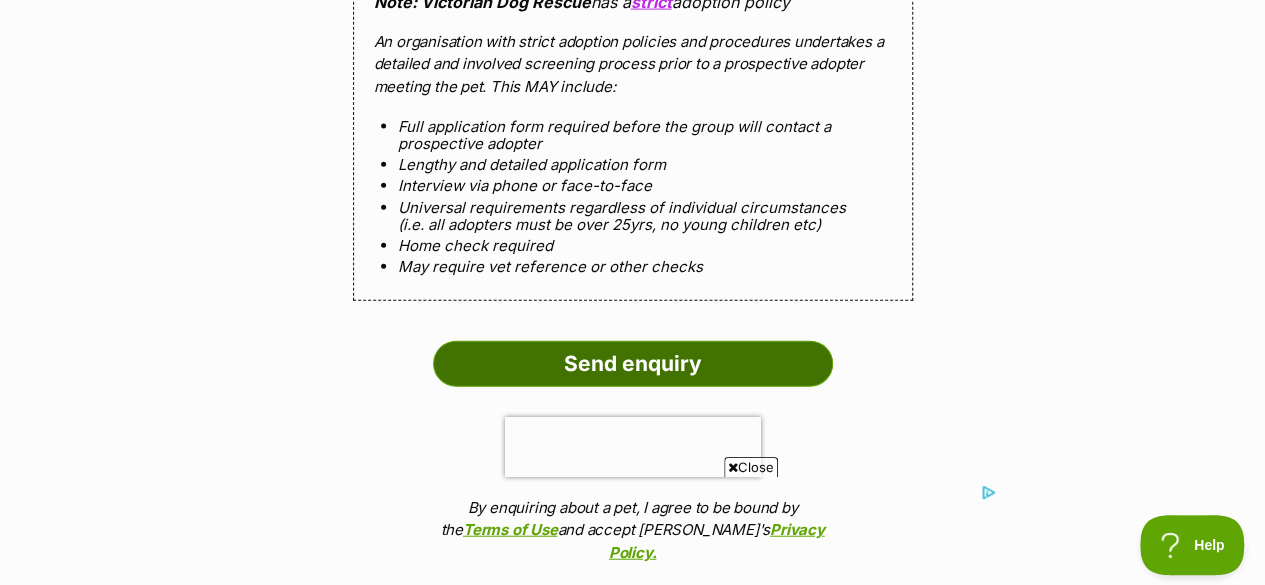 scroll, scrollTop: 0, scrollLeft: 0, axis: both 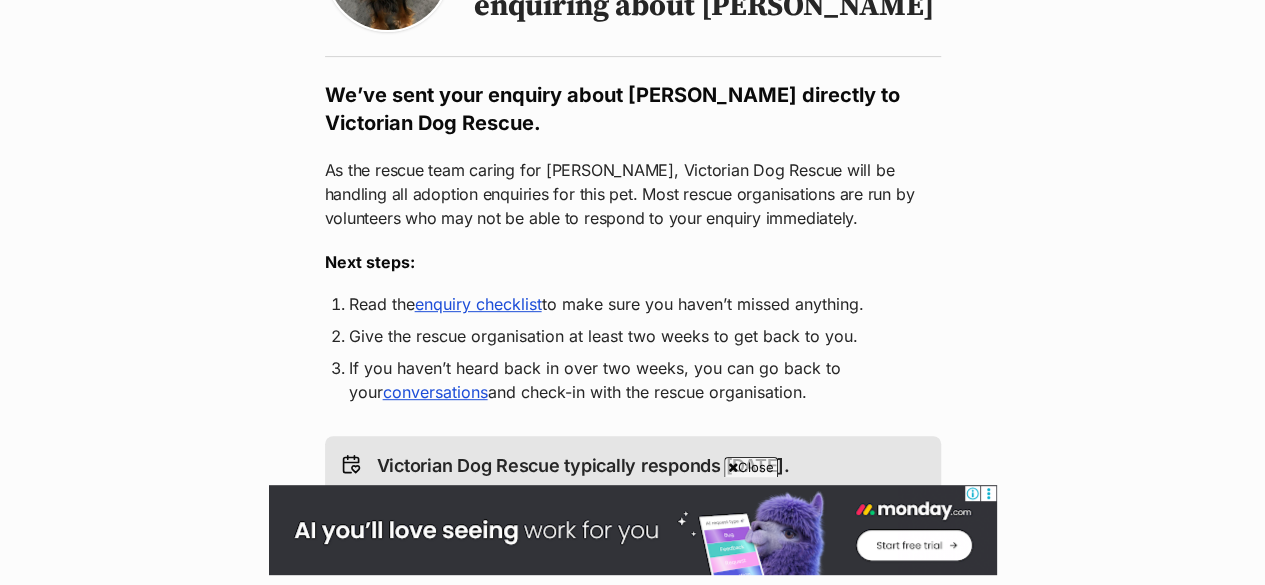 click on "enquiry checklist" at bounding box center (478, 304) 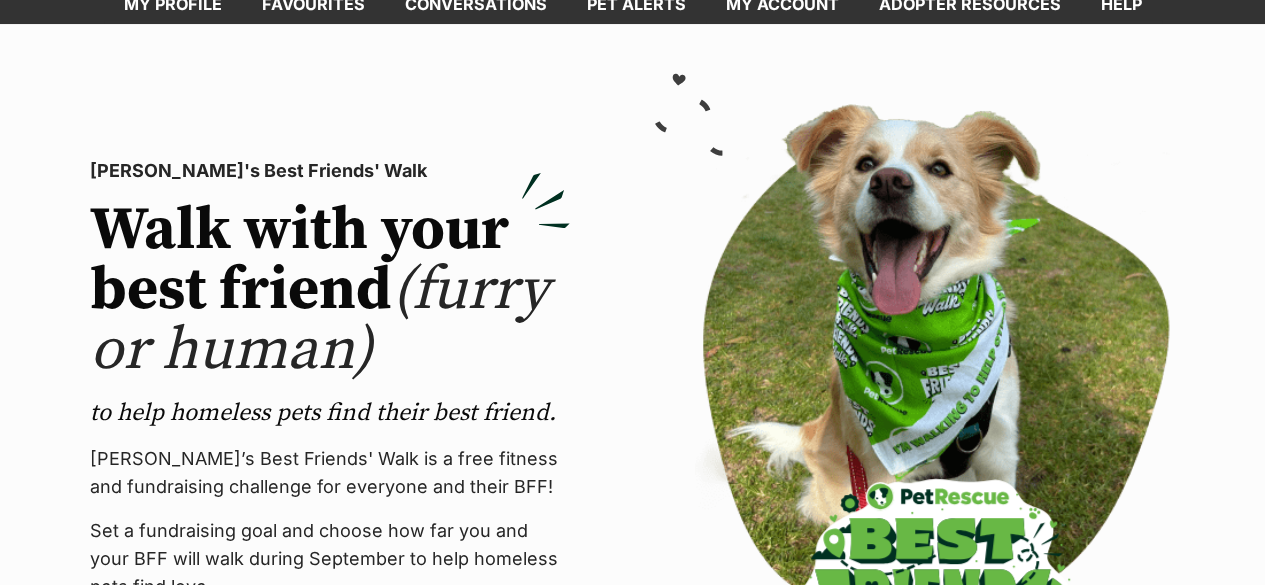 scroll, scrollTop: 463, scrollLeft: 0, axis: vertical 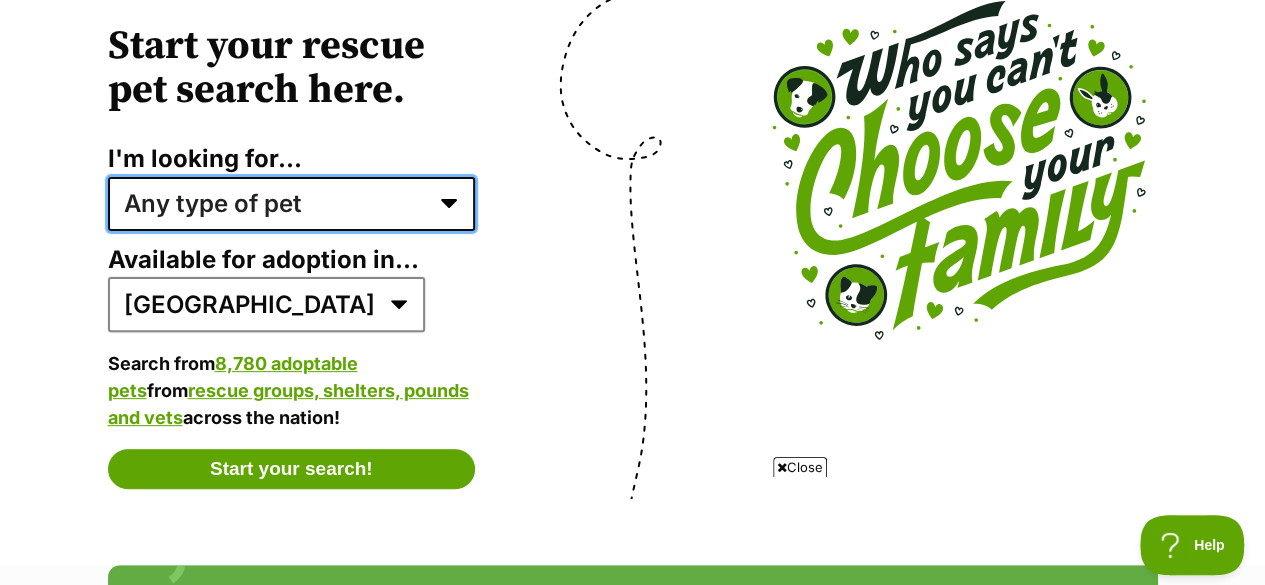 click on "Any type of pet
Dogs
Cats
Other pets
Pets looking for a home together
Pets needing foster care
Senior cats
Senior dogs" at bounding box center [292, 204] 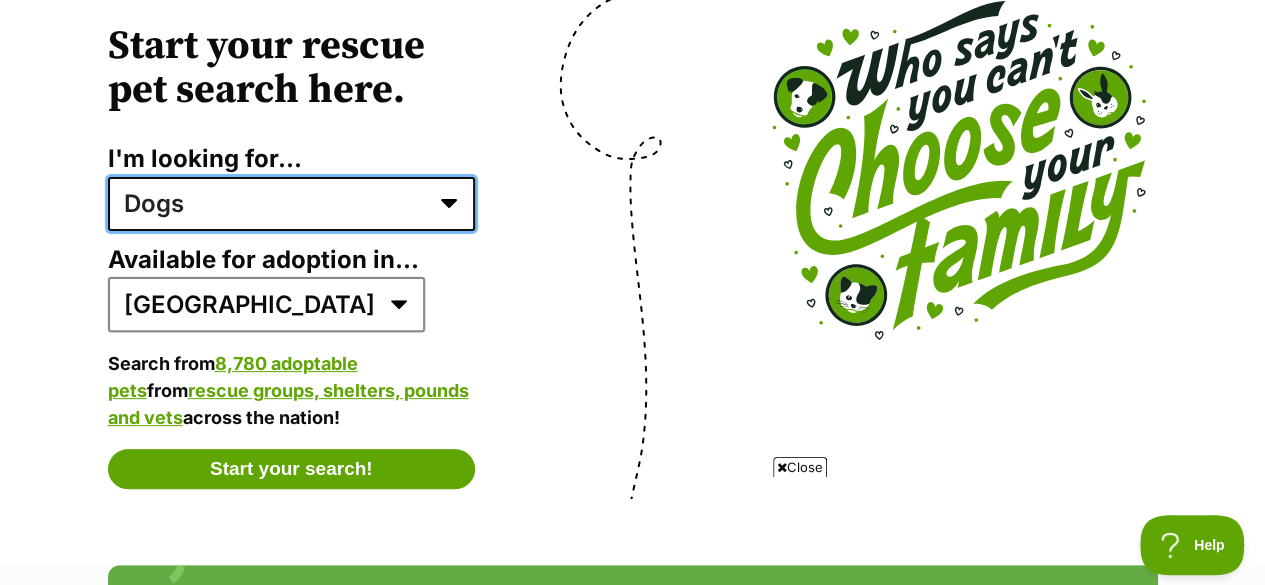click on "Any type of pet
Dogs
Cats
Other pets
Pets looking for a home together
Pets needing foster care
Senior cats
Senior dogs" at bounding box center (292, 204) 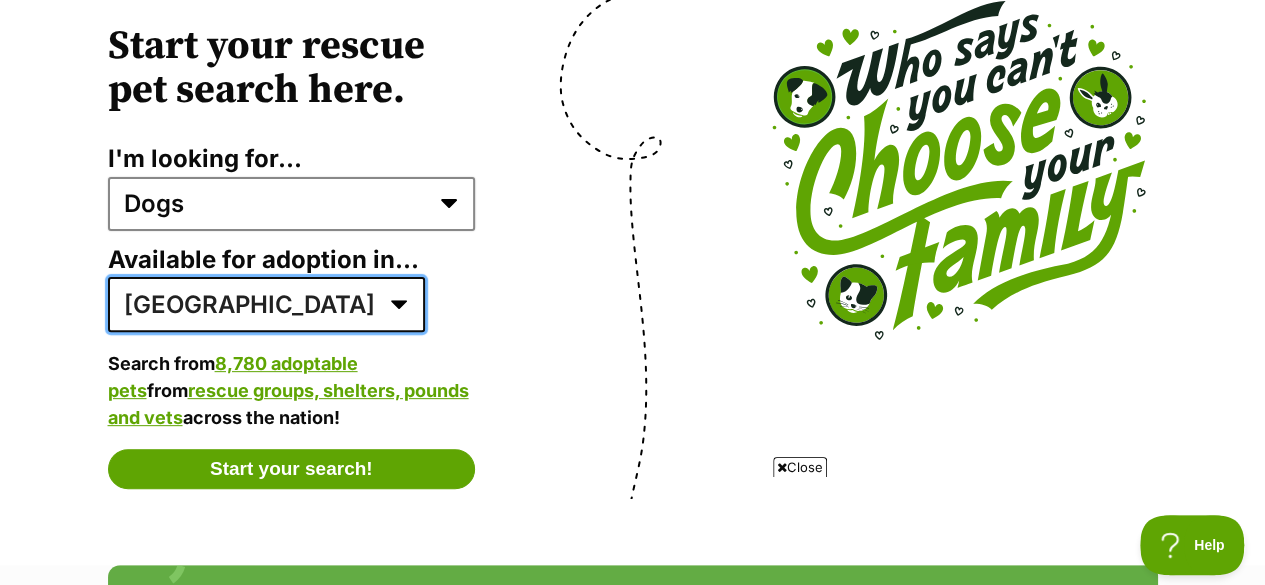 click on "Australia
ACT
NSW
NT
QLD
SA
TAS
VIC
WA" at bounding box center (266, 304) 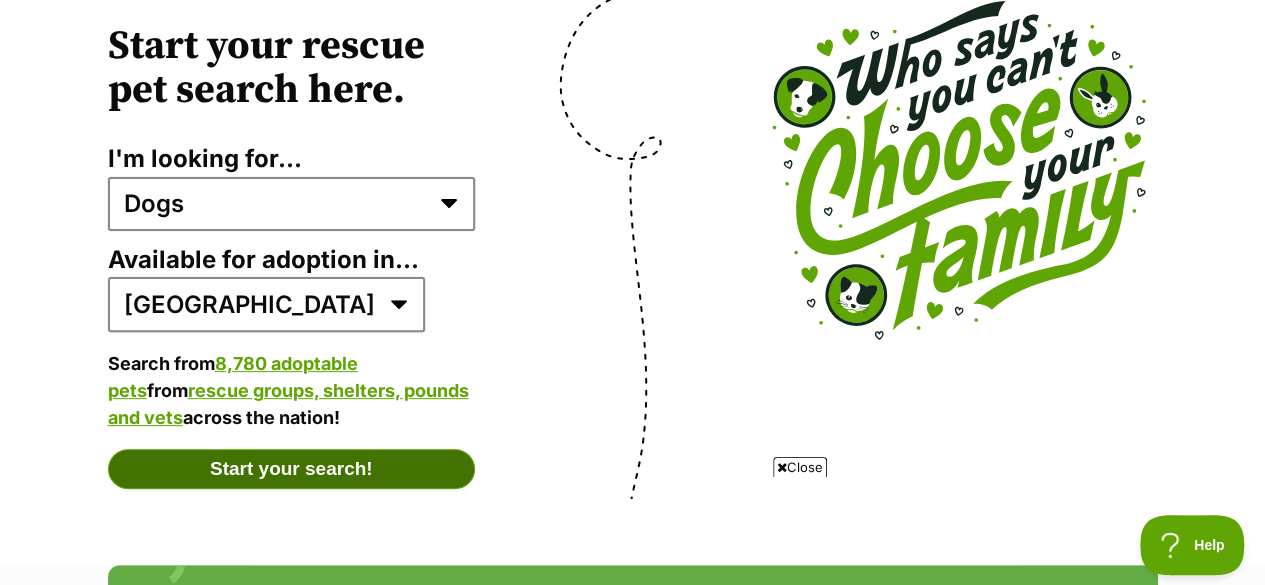 click on "Start your search!" at bounding box center [292, 469] 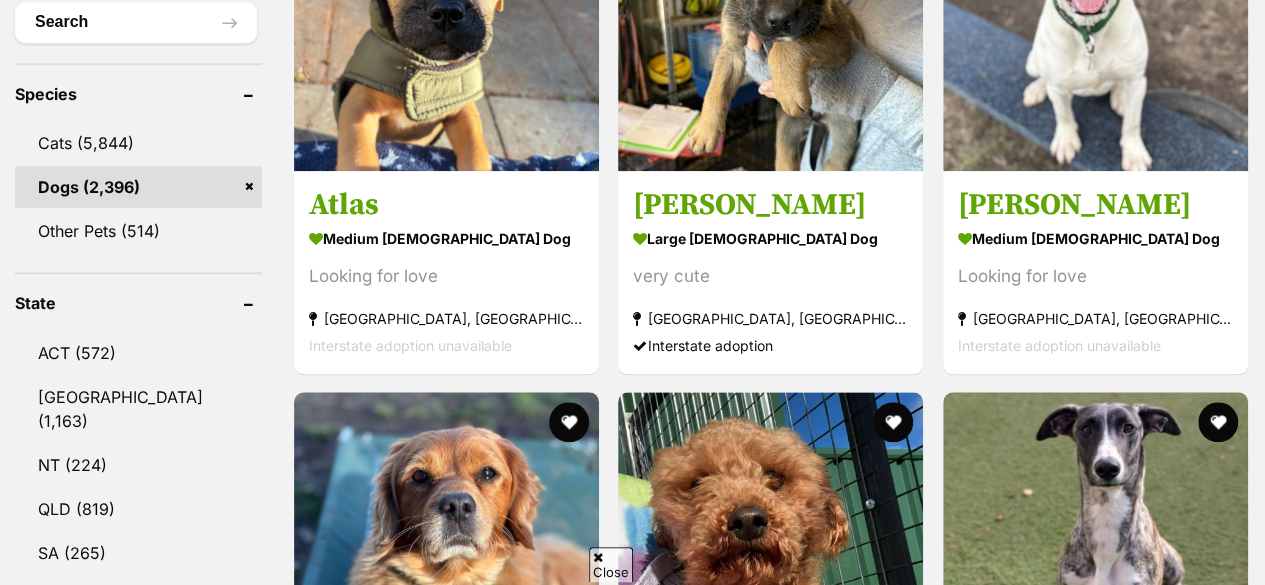 scroll, scrollTop: 1142, scrollLeft: 0, axis: vertical 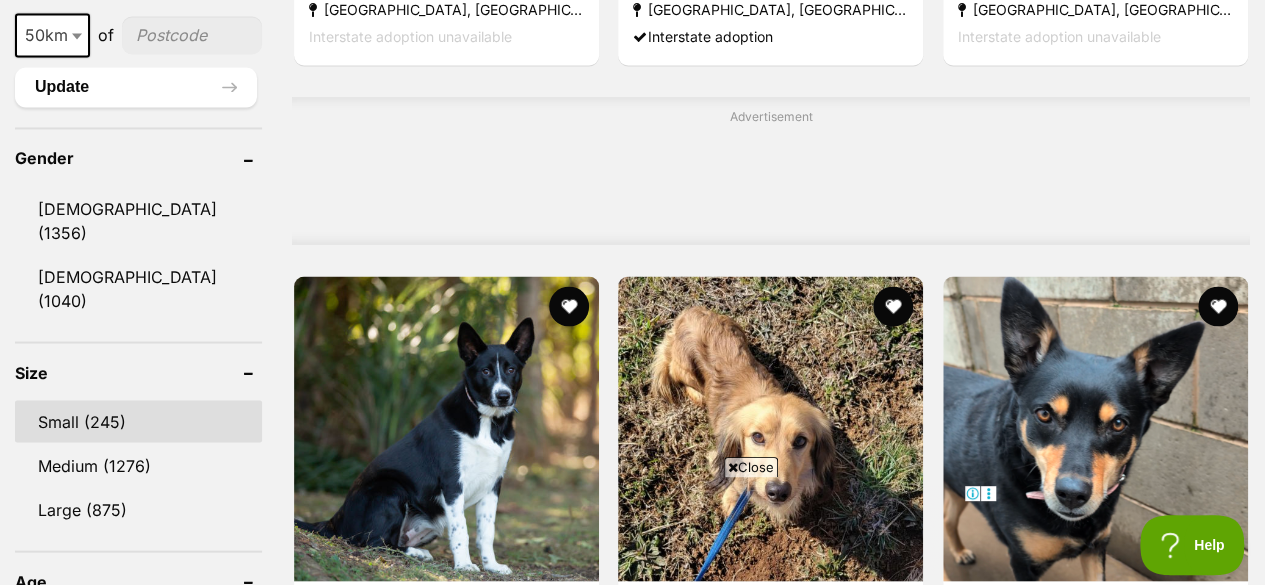 click on "Small (245)" at bounding box center [138, 421] 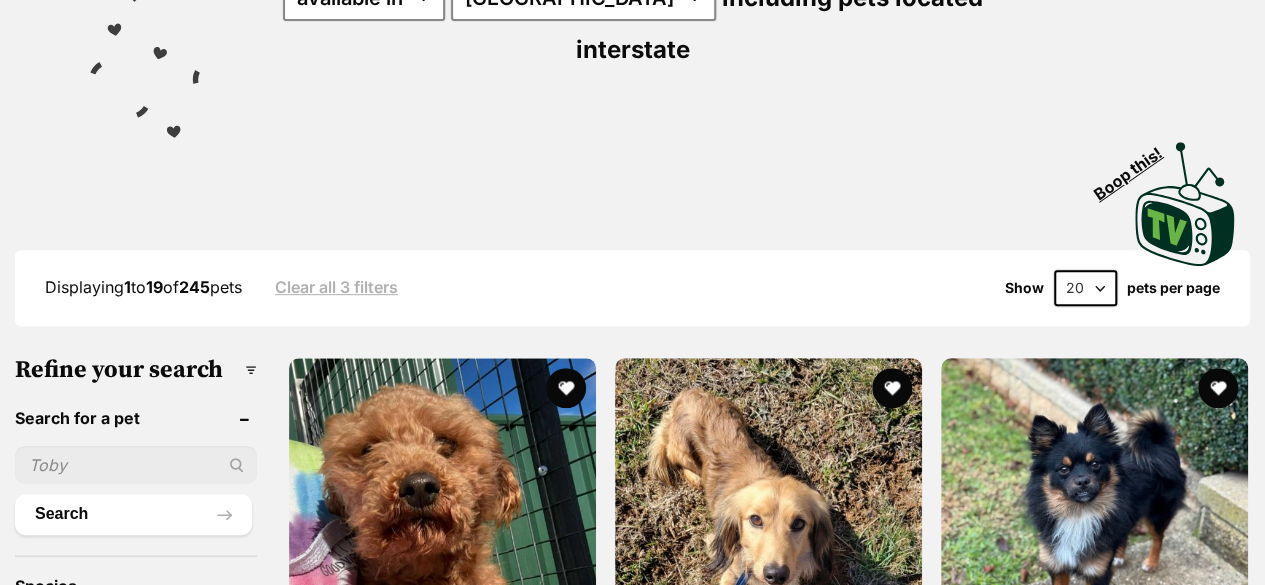 scroll, scrollTop: 384, scrollLeft: 0, axis: vertical 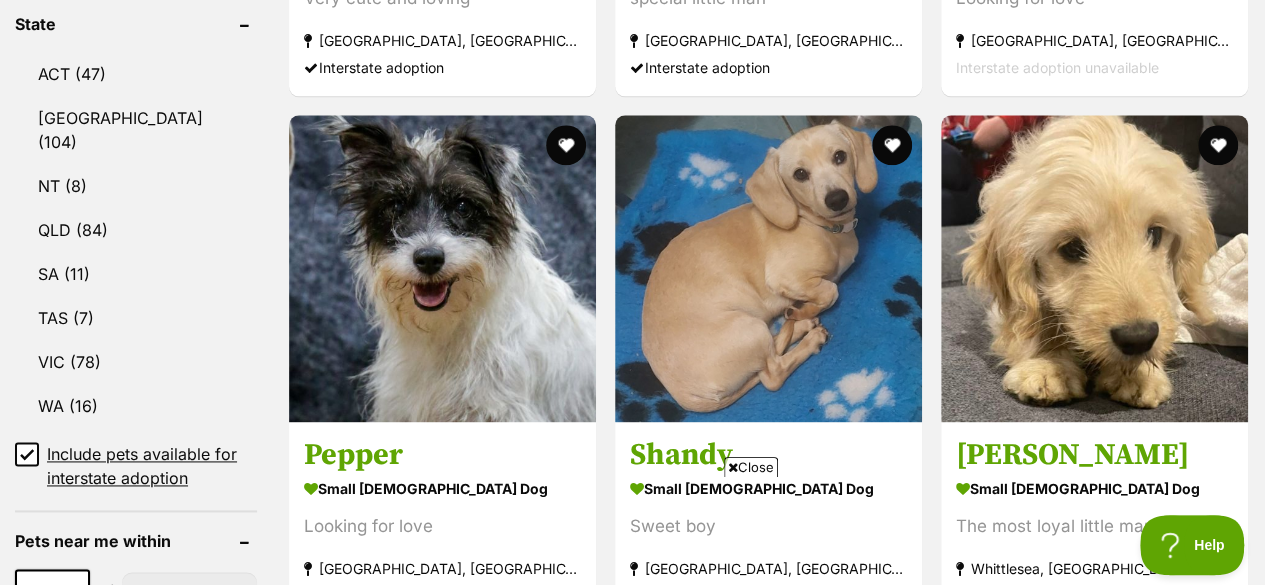 click at bounding box center [733, 467] 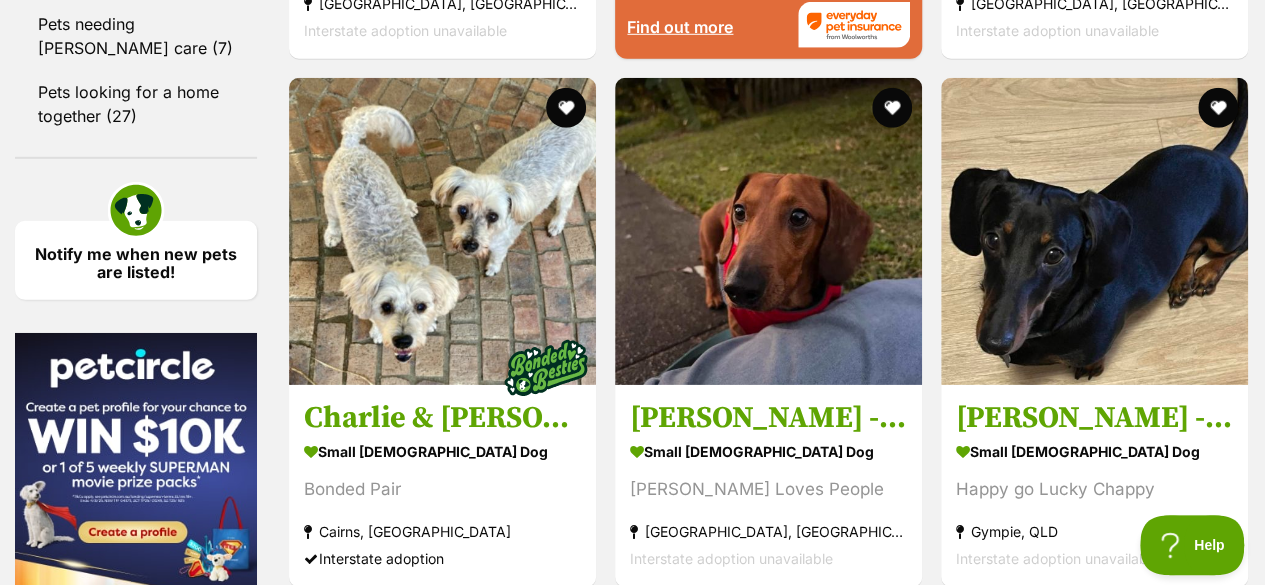 scroll, scrollTop: 2982, scrollLeft: 0, axis: vertical 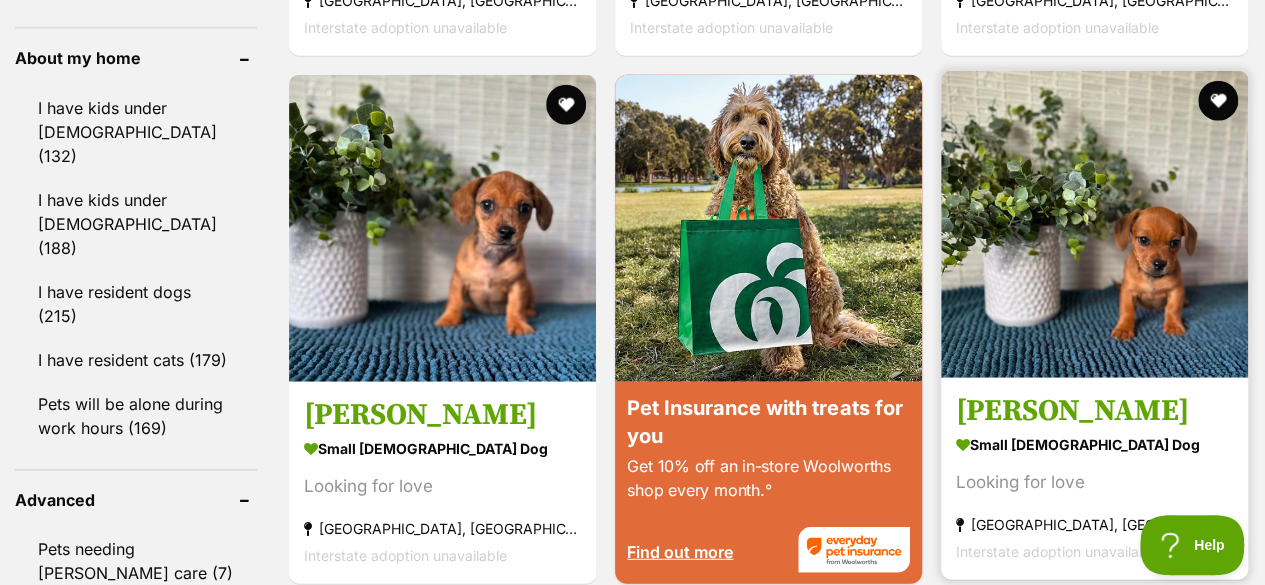 click at bounding box center (1094, 224) 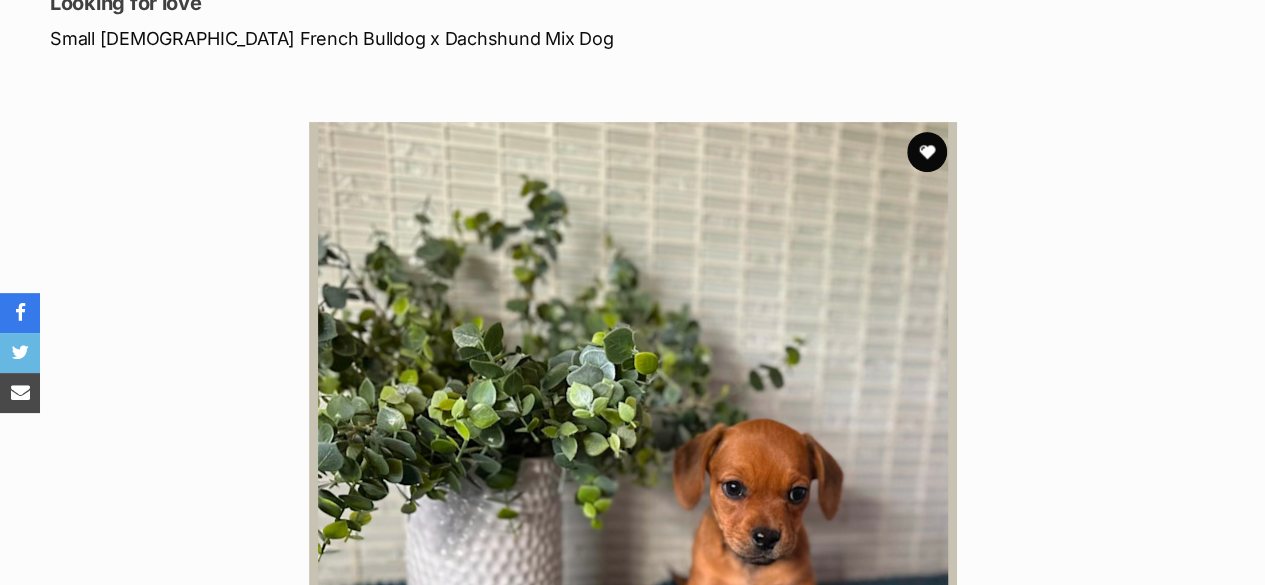 scroll, scrollTop: 257, scrollLeft: 0, axis: vertical 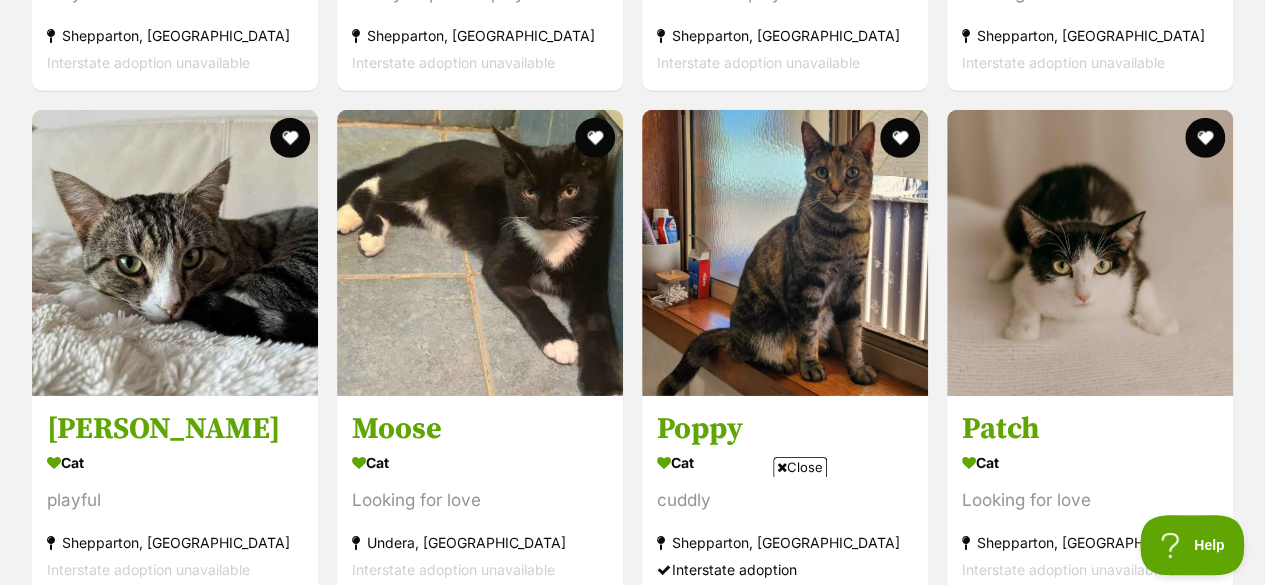 click on "Close" at bounding box center [800, 467] 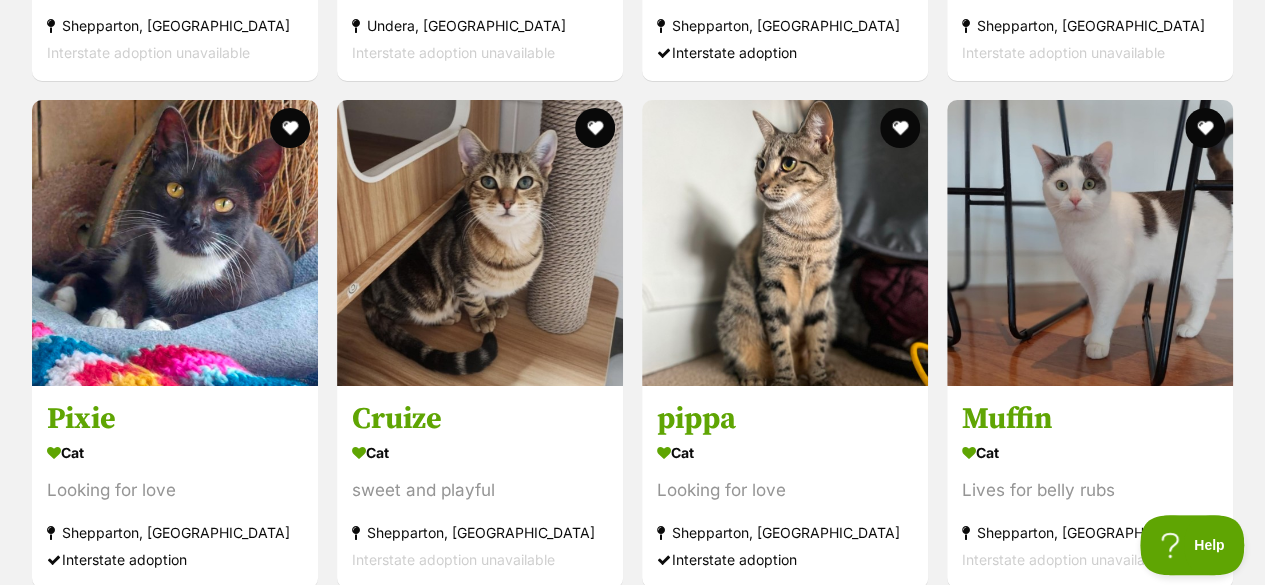 scroll, scrollTop: 3628, scrollLeft: 0, axis: vertical 